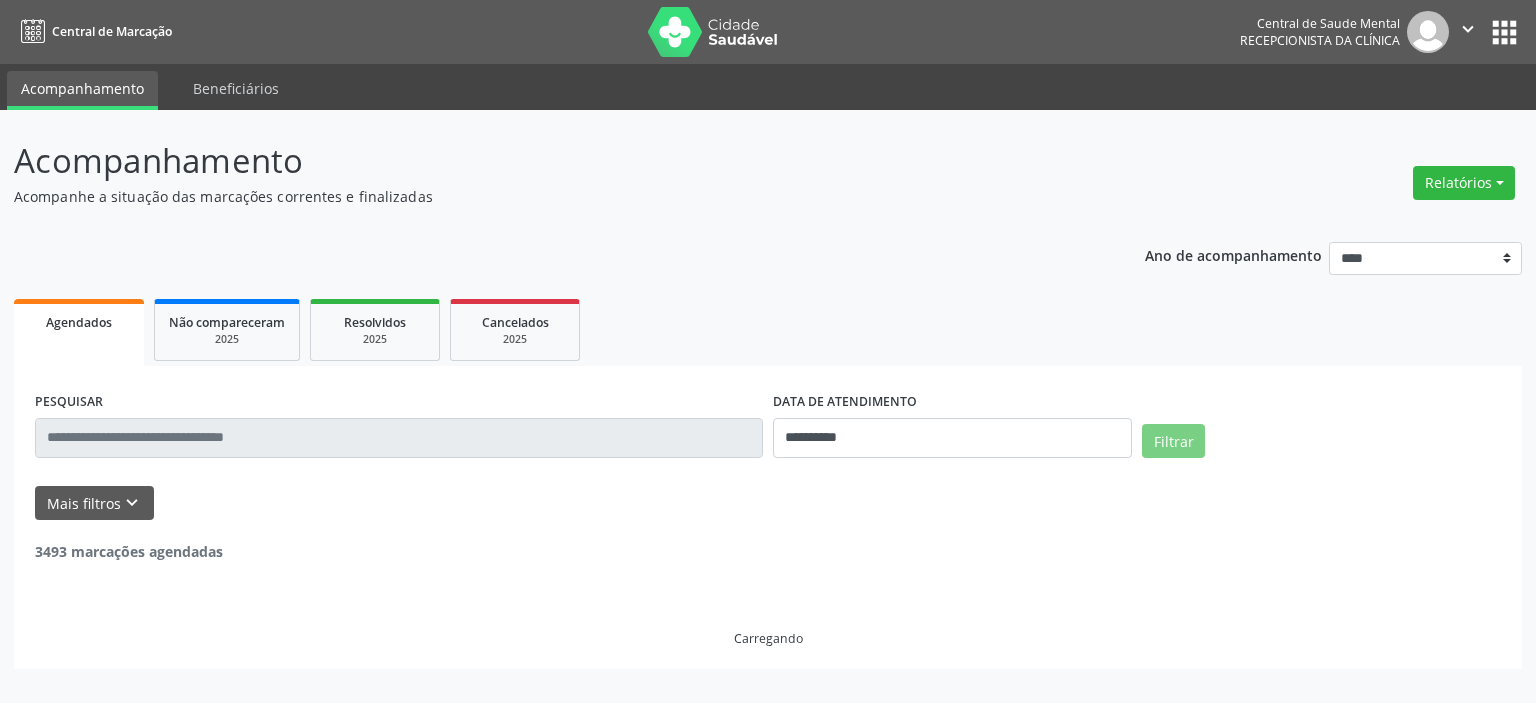 scroll, scrollTop: 0, scrollLeft: 0, axis: both 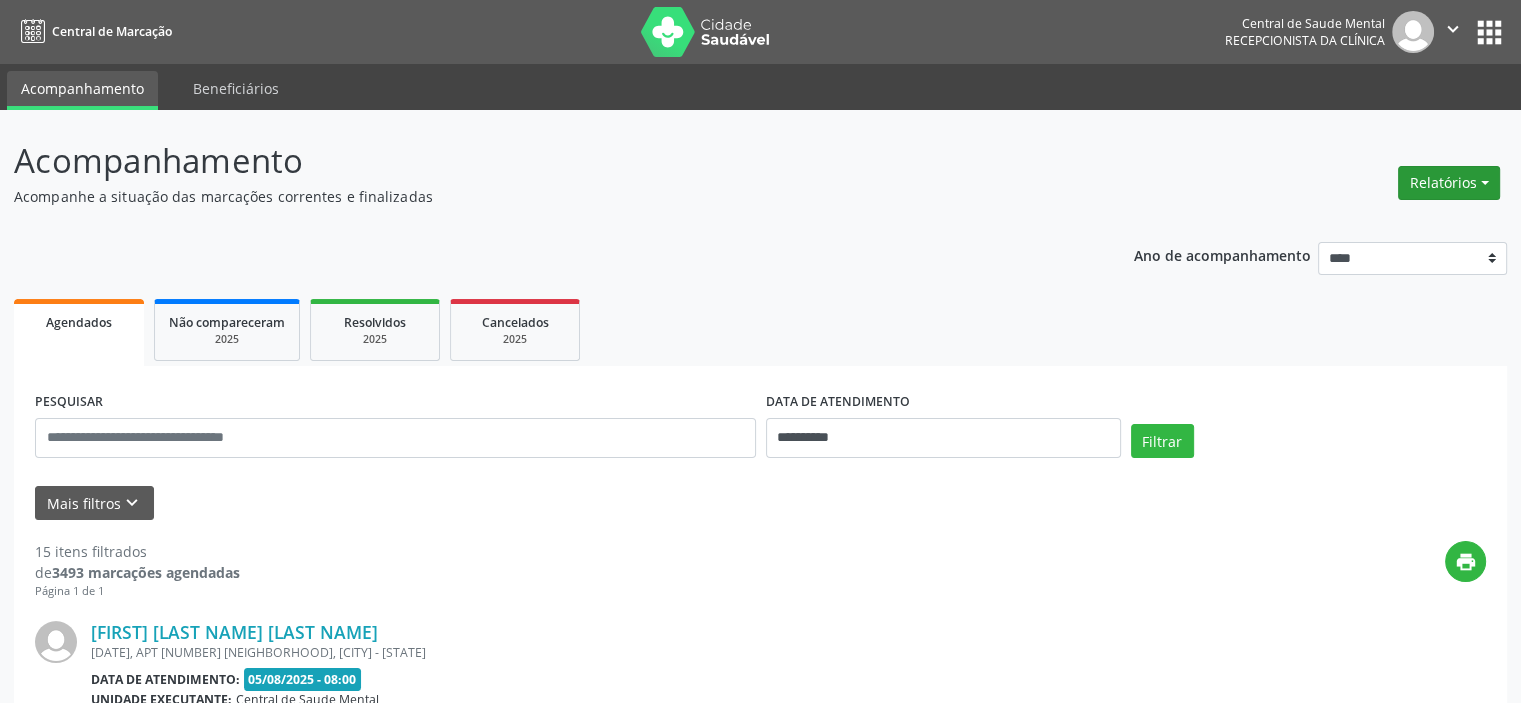 click on "Relatórios" at bounding box center (1449, 183) 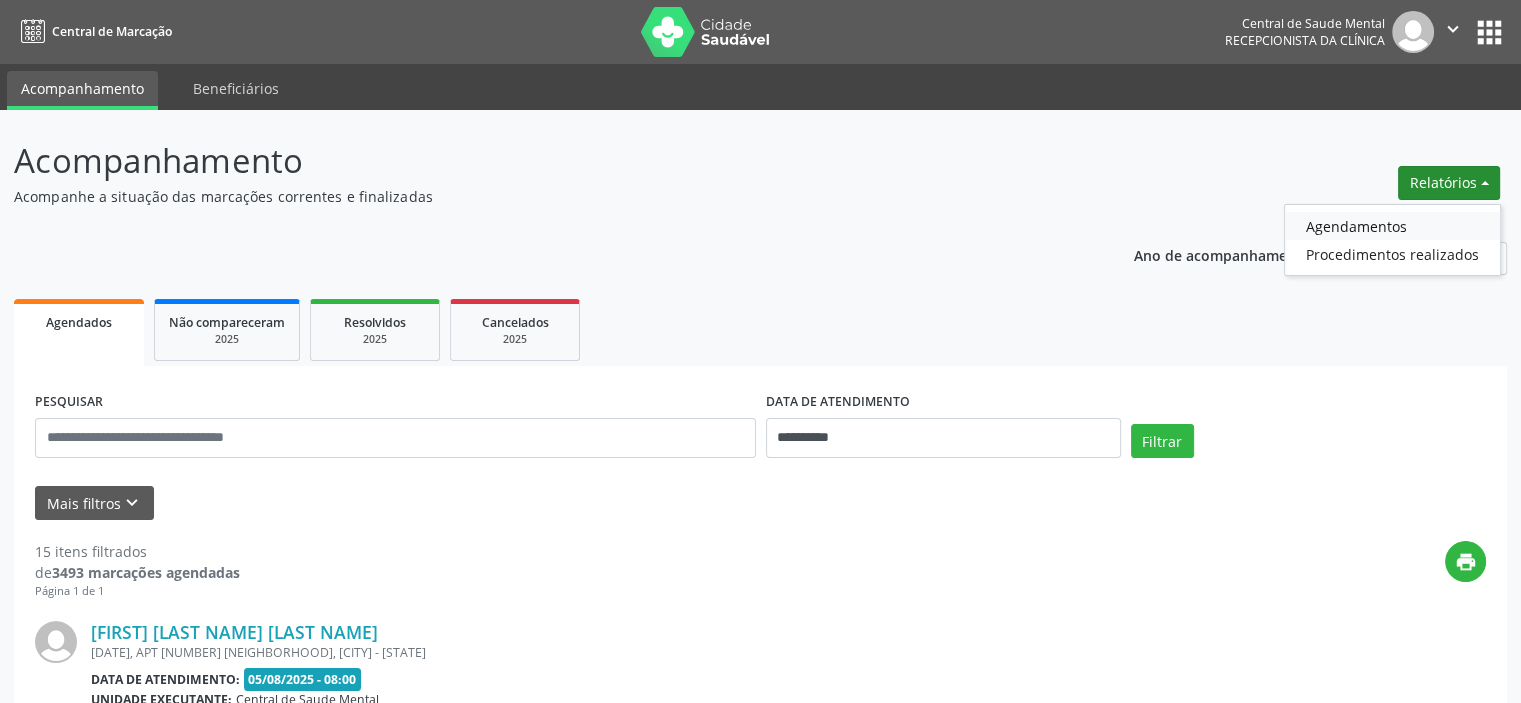 click on "Agendamentos" at bounding box center [1392, 226] 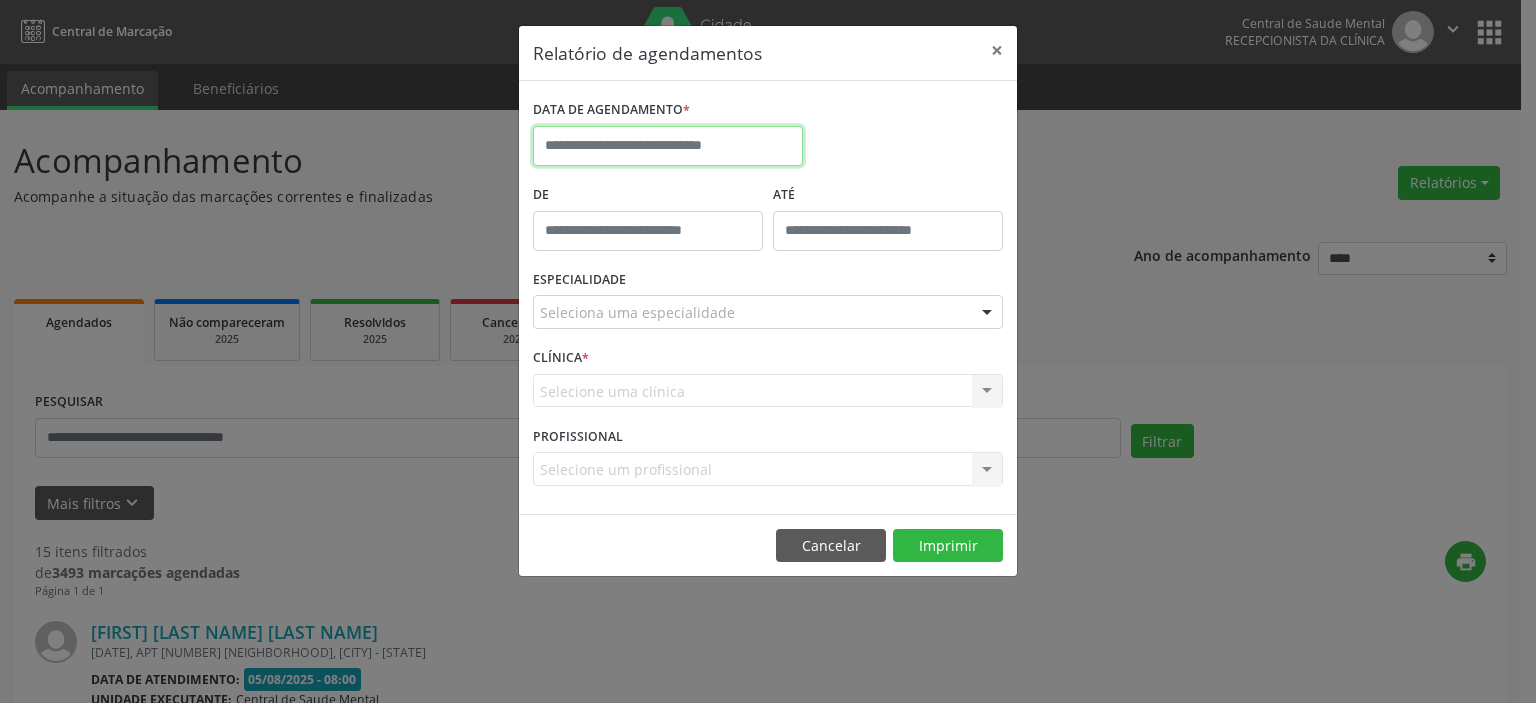 click at bounding box center [668, 146] 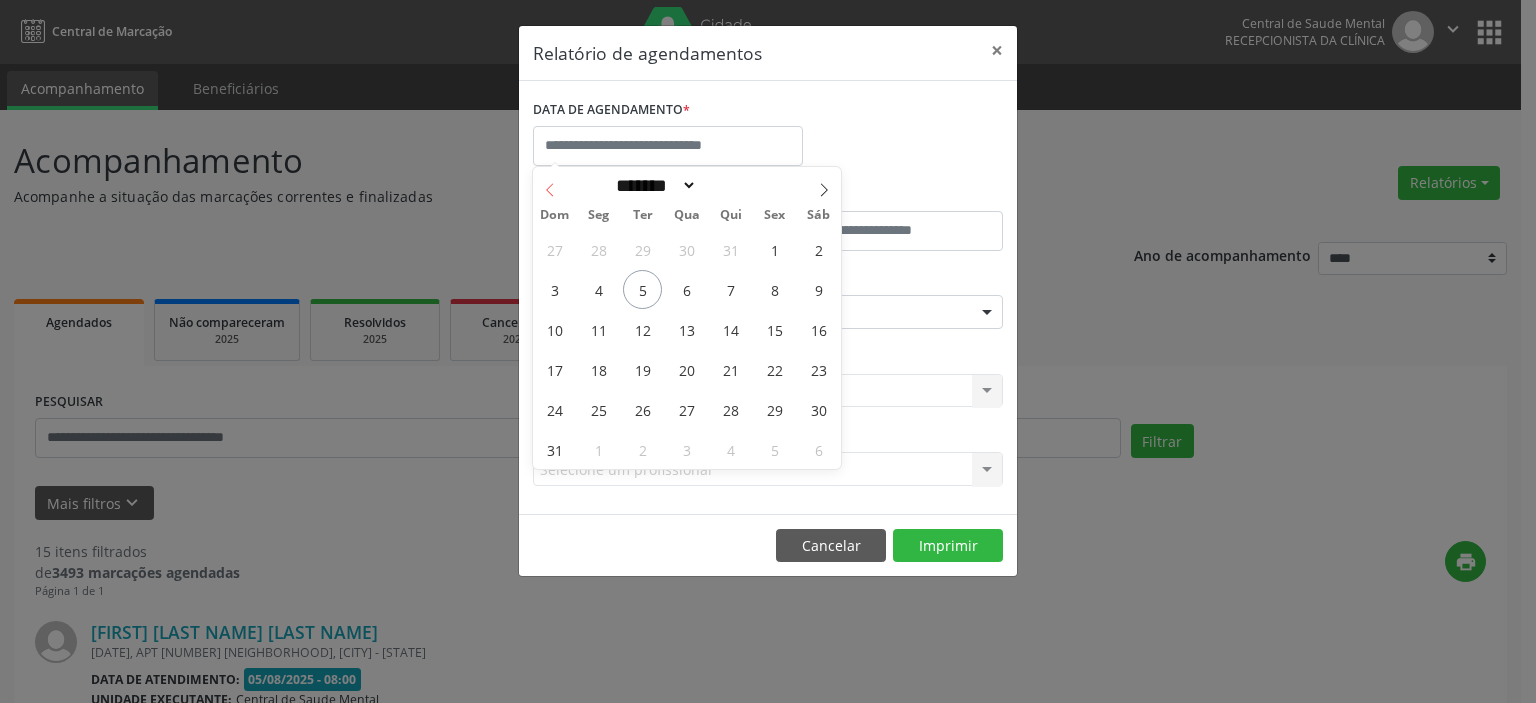click 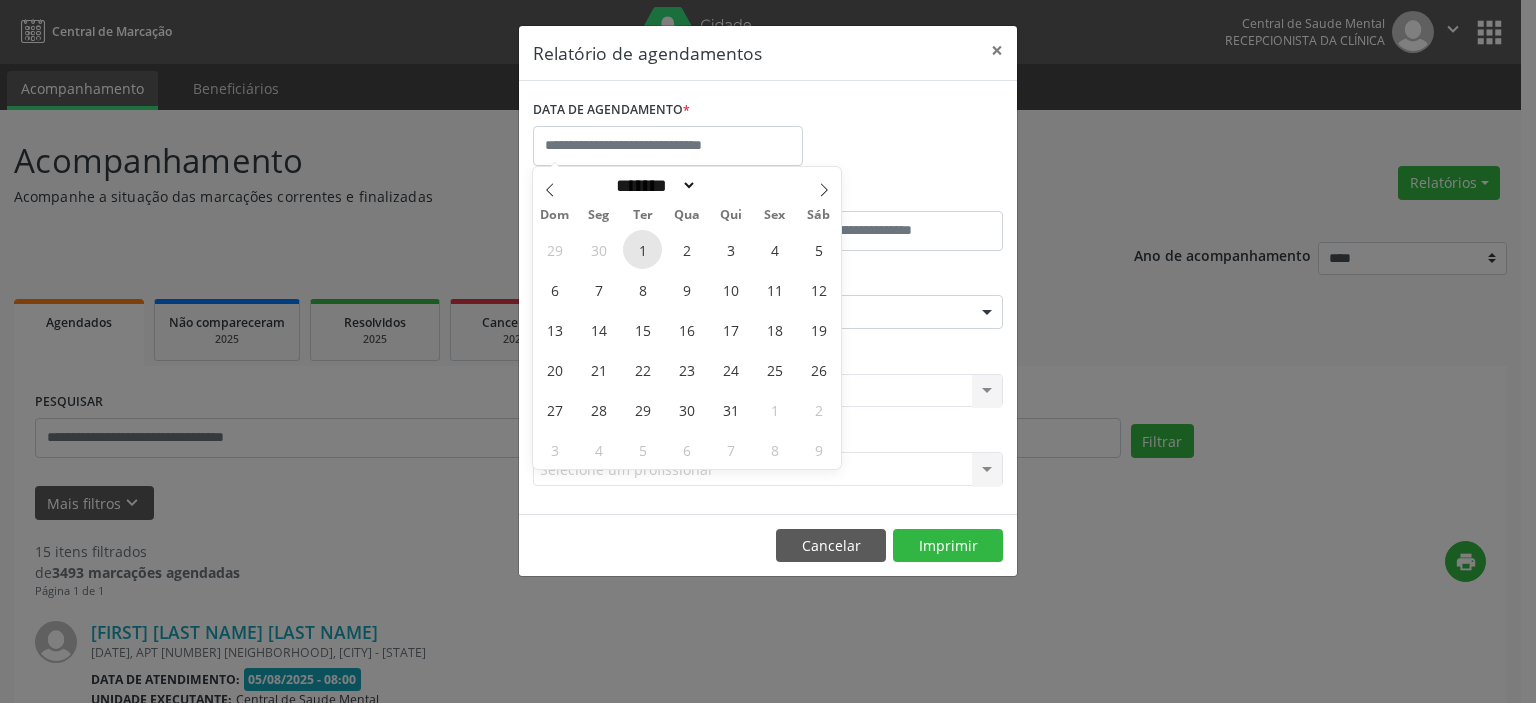 click on "1" at bounding box center [642, 249] 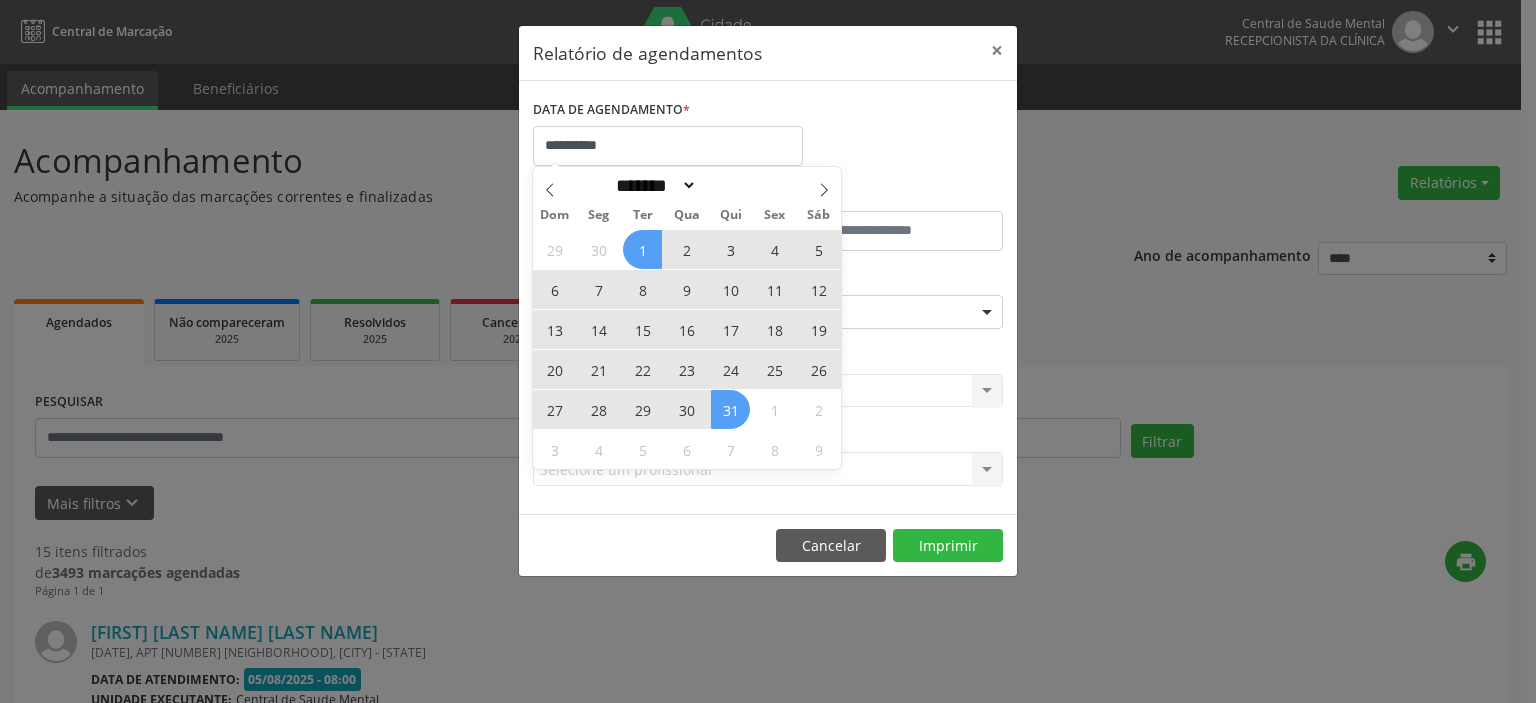 click on "31" at bounding box center [730, 409] 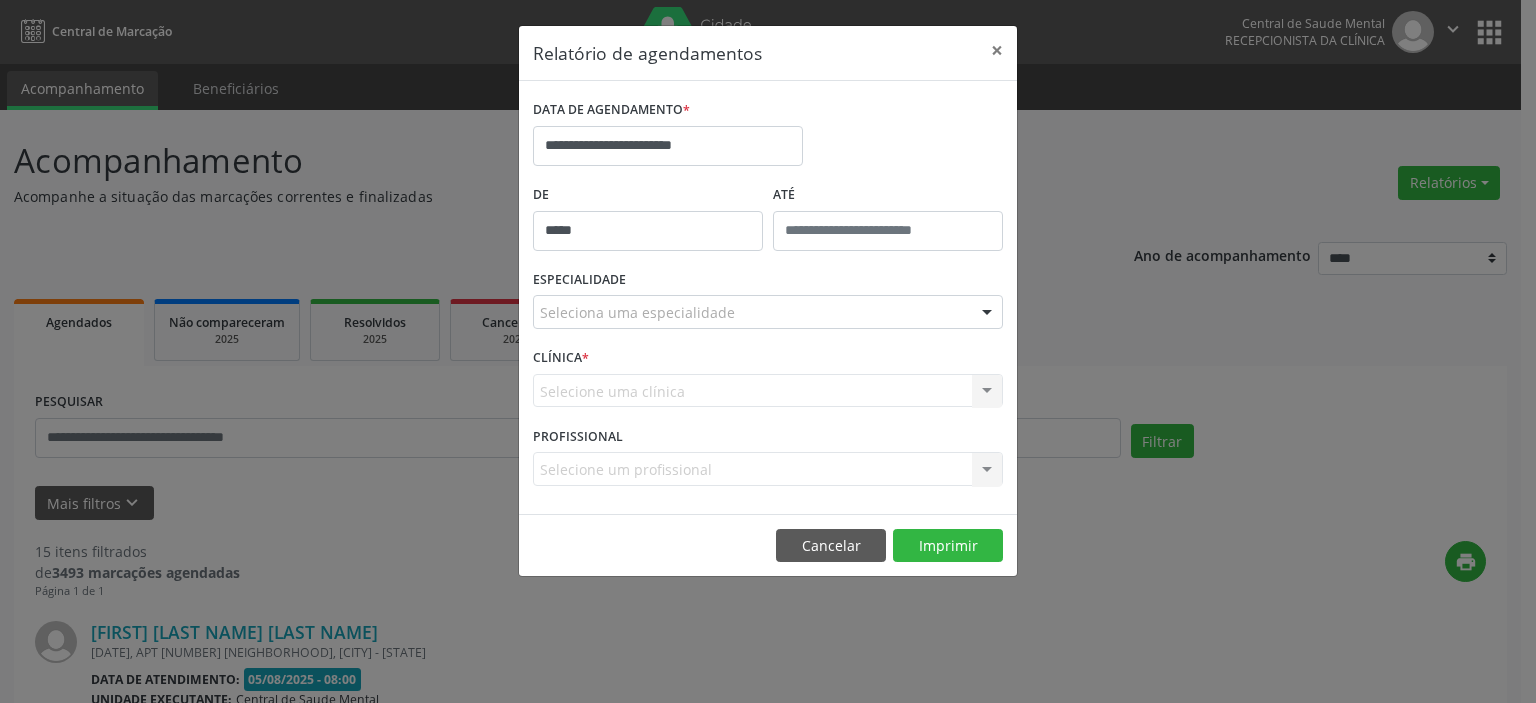 click on "*****" at bounding box center (648, 231) 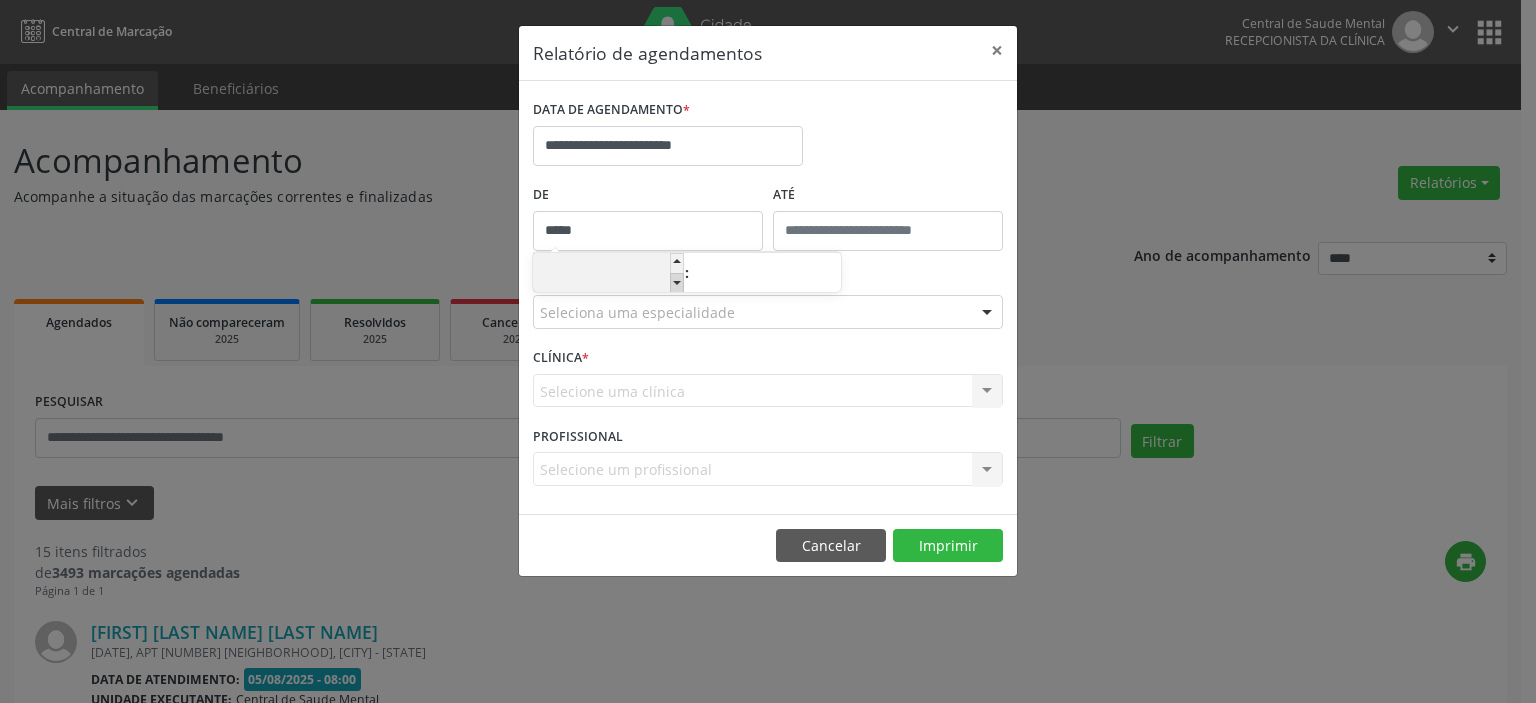 click at bounding box center (677, 283) 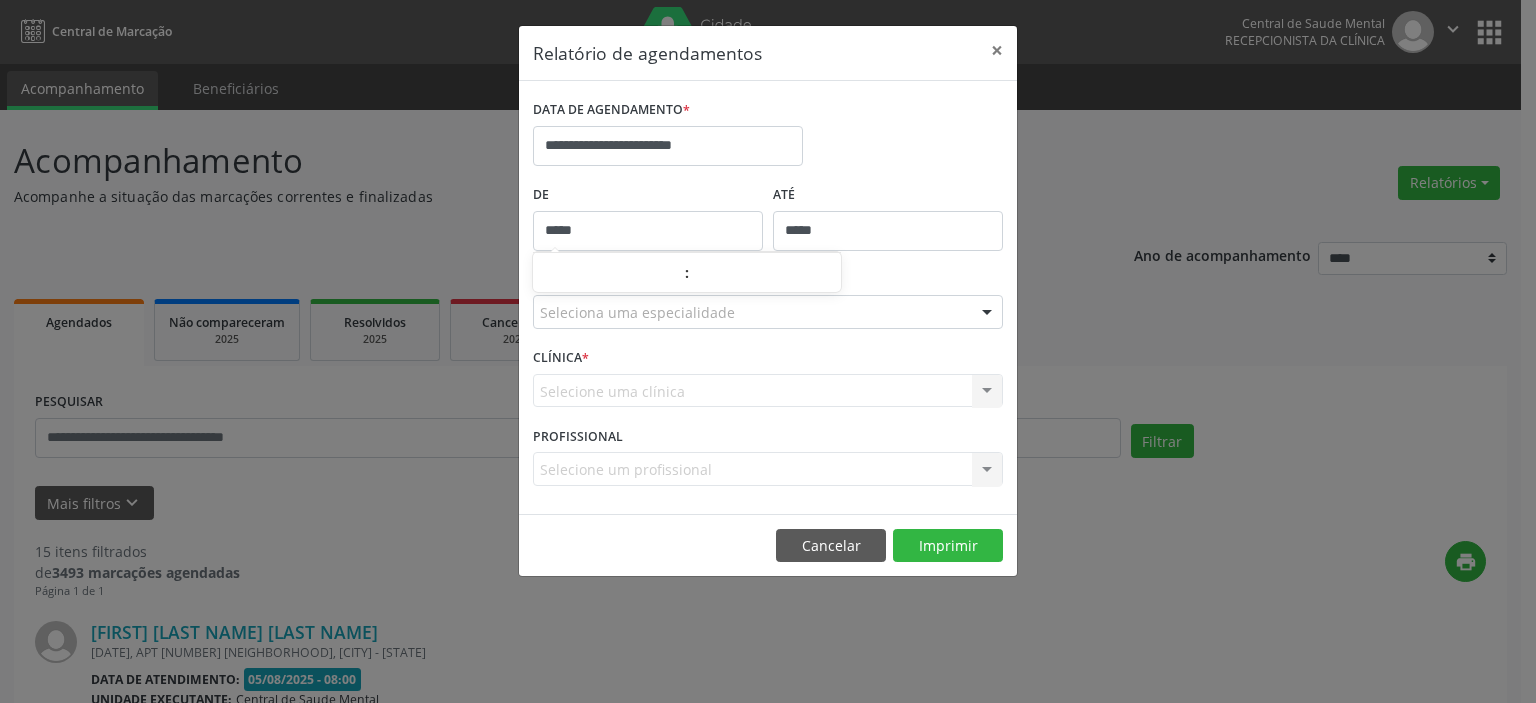 click on "*****" at bounding box center (888, 231) 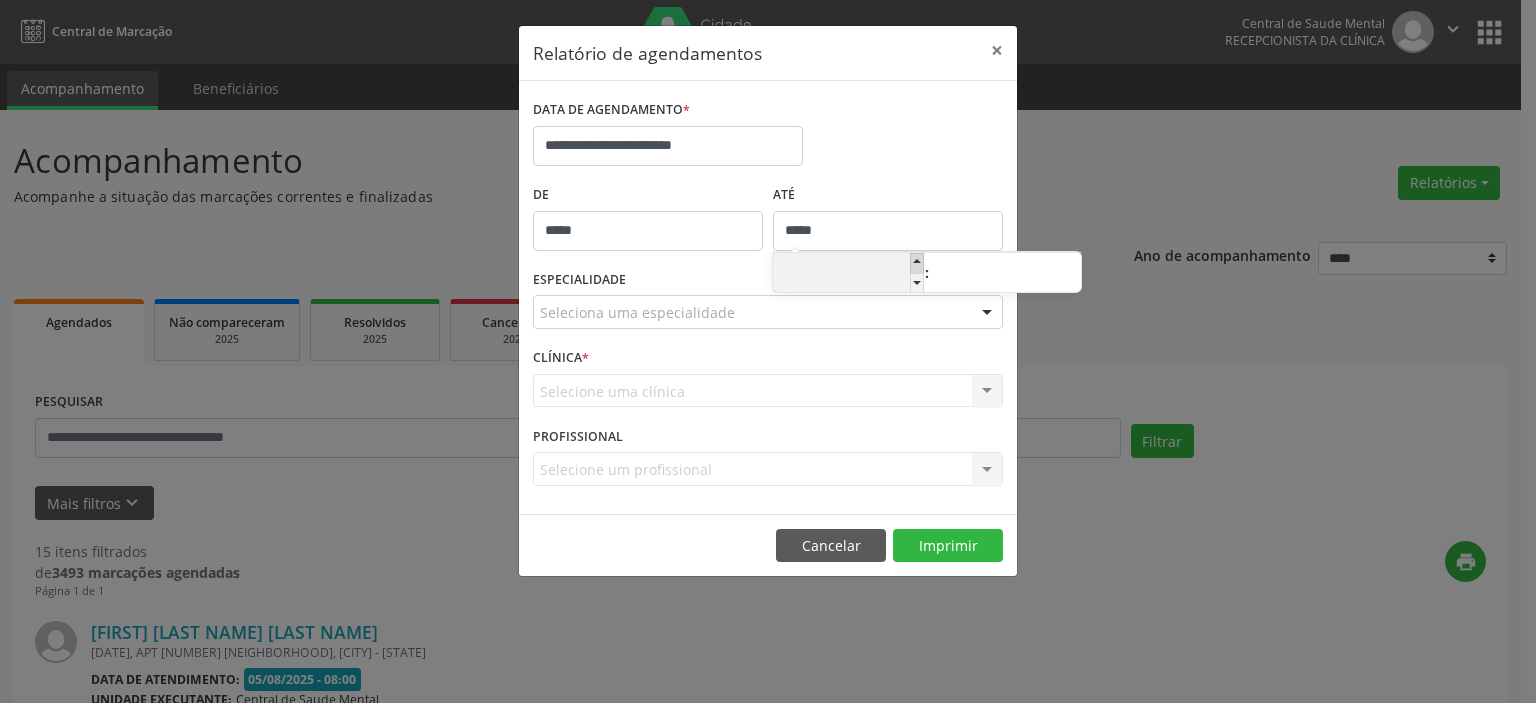 click at bounding box center (917, 263) 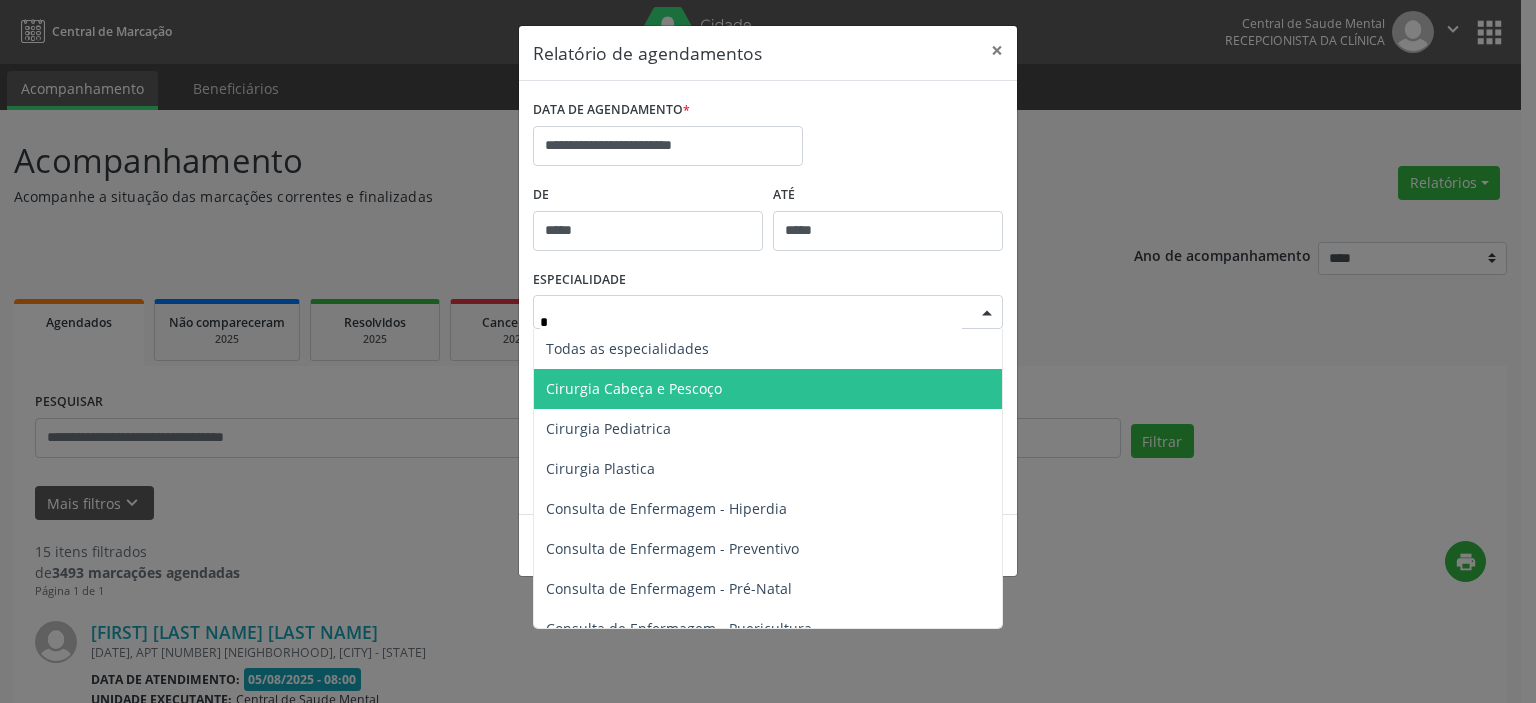 type on "**" 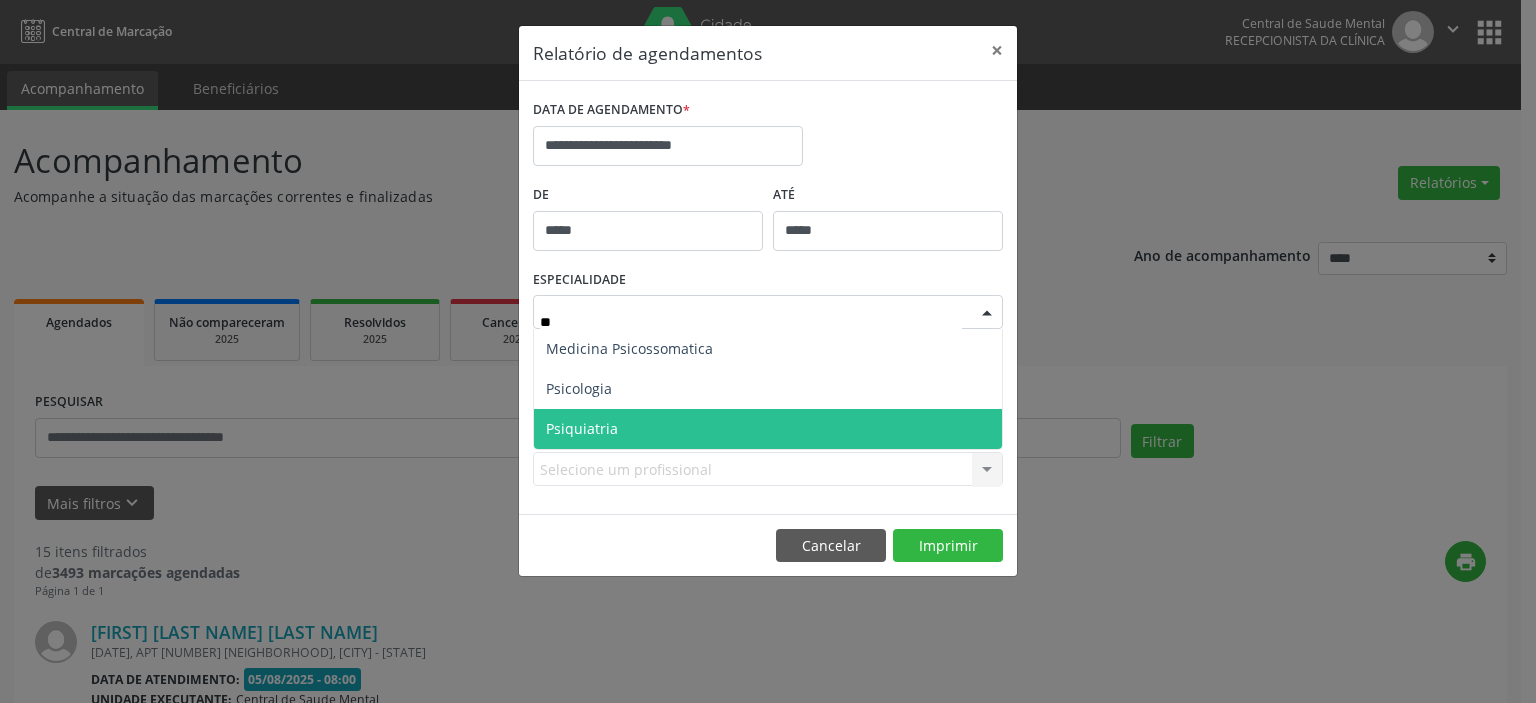click on "Psiquiatria" at bounding box center [582, 428] 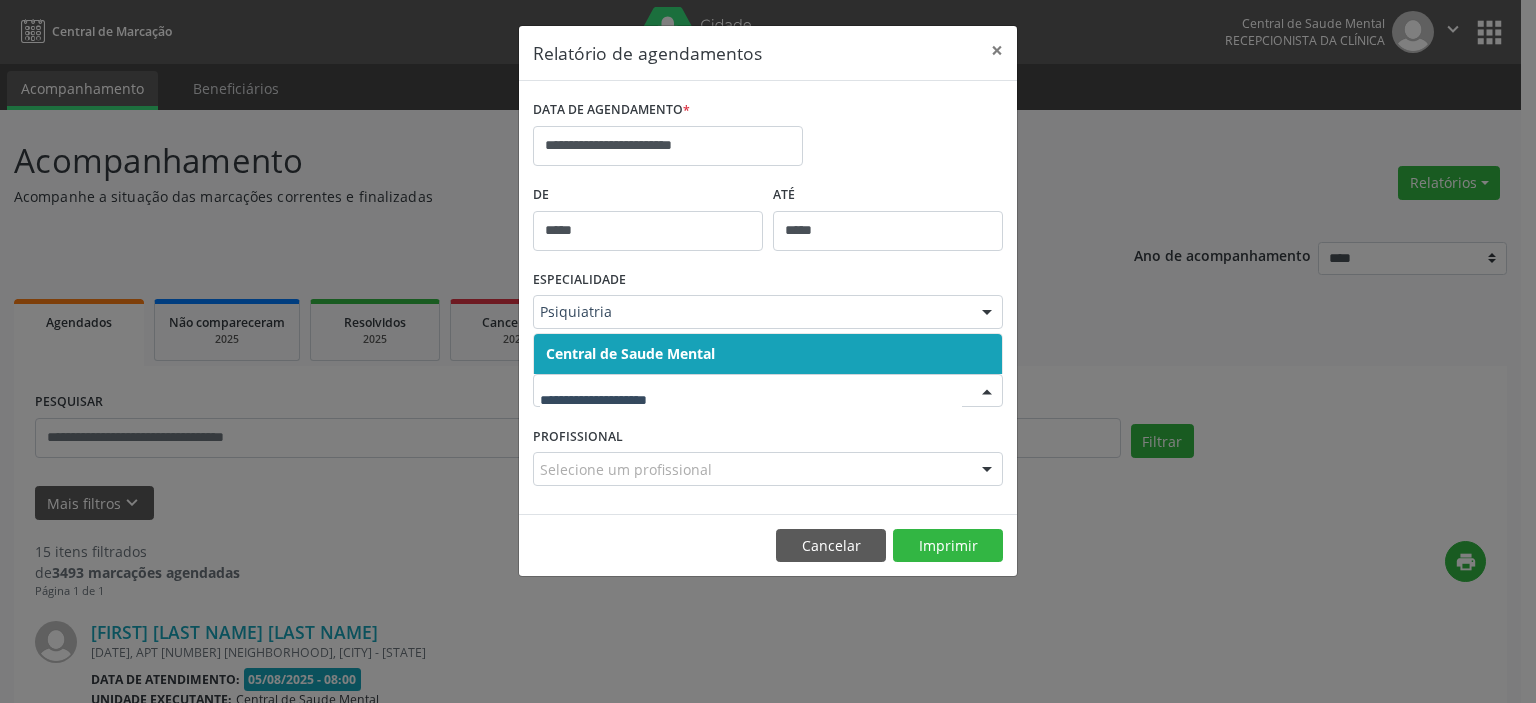 click on "Central de Saude Mental" at bounding box center [630, 353] 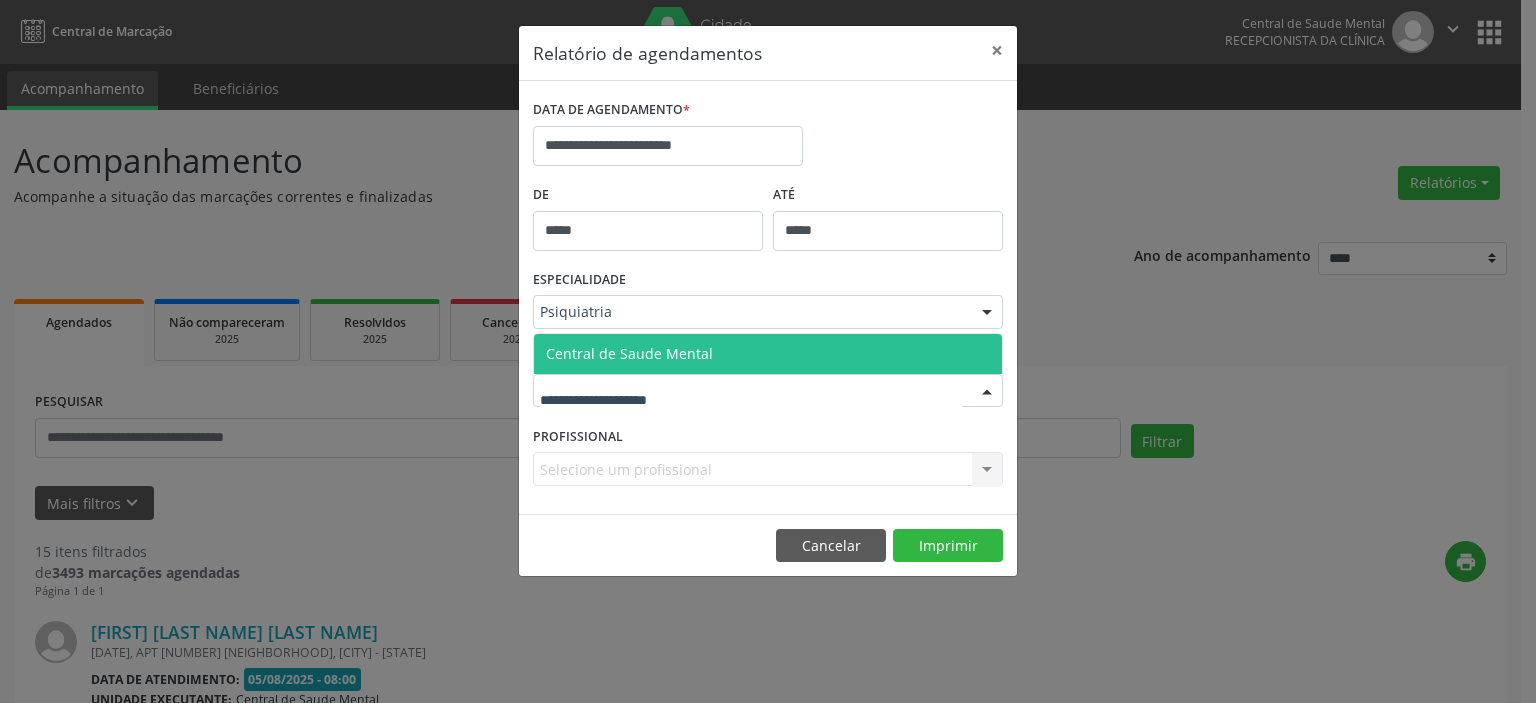 click at bounding box center (751, 401) 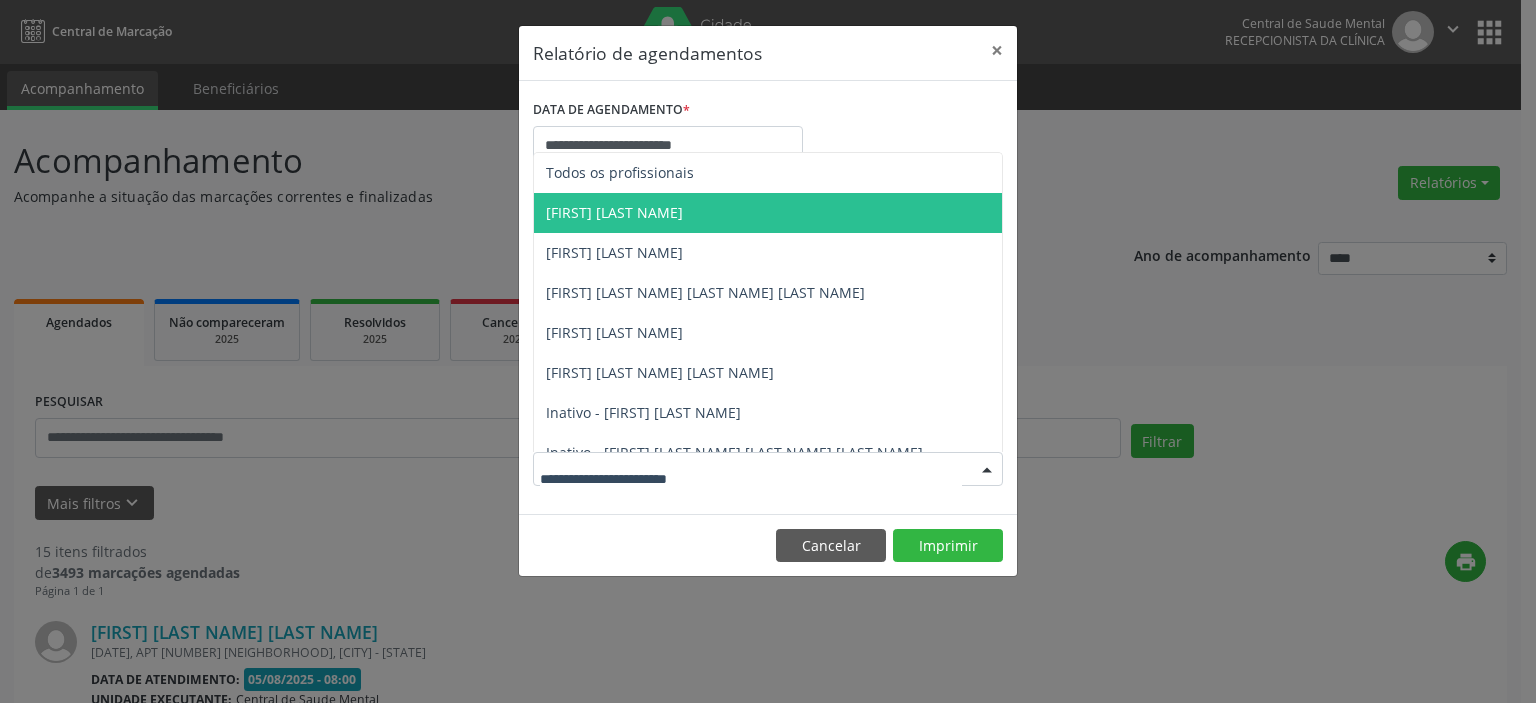 click on "[FIRST] [LAST NAME]" at bounding box center [768, 213] 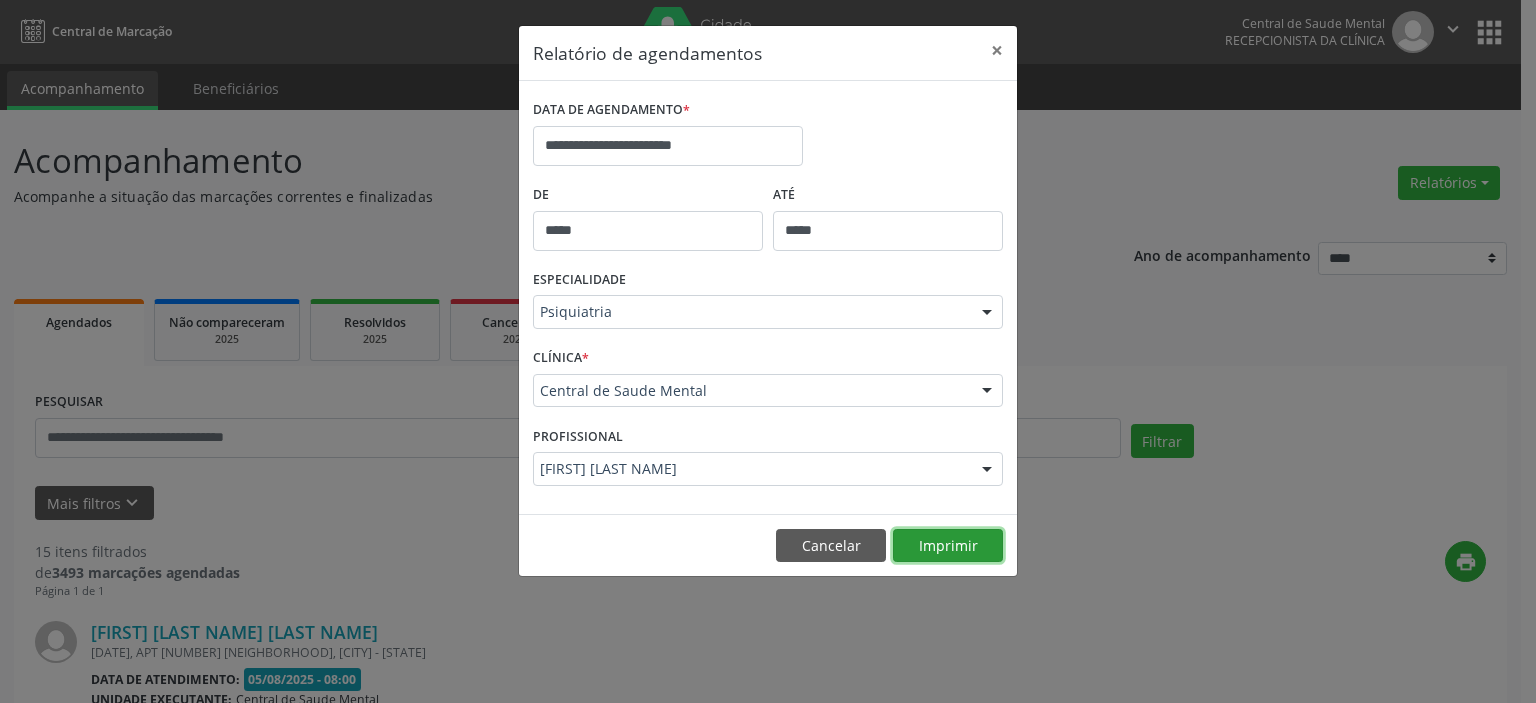click on "Imprimir" at bounding box center [948, 546] 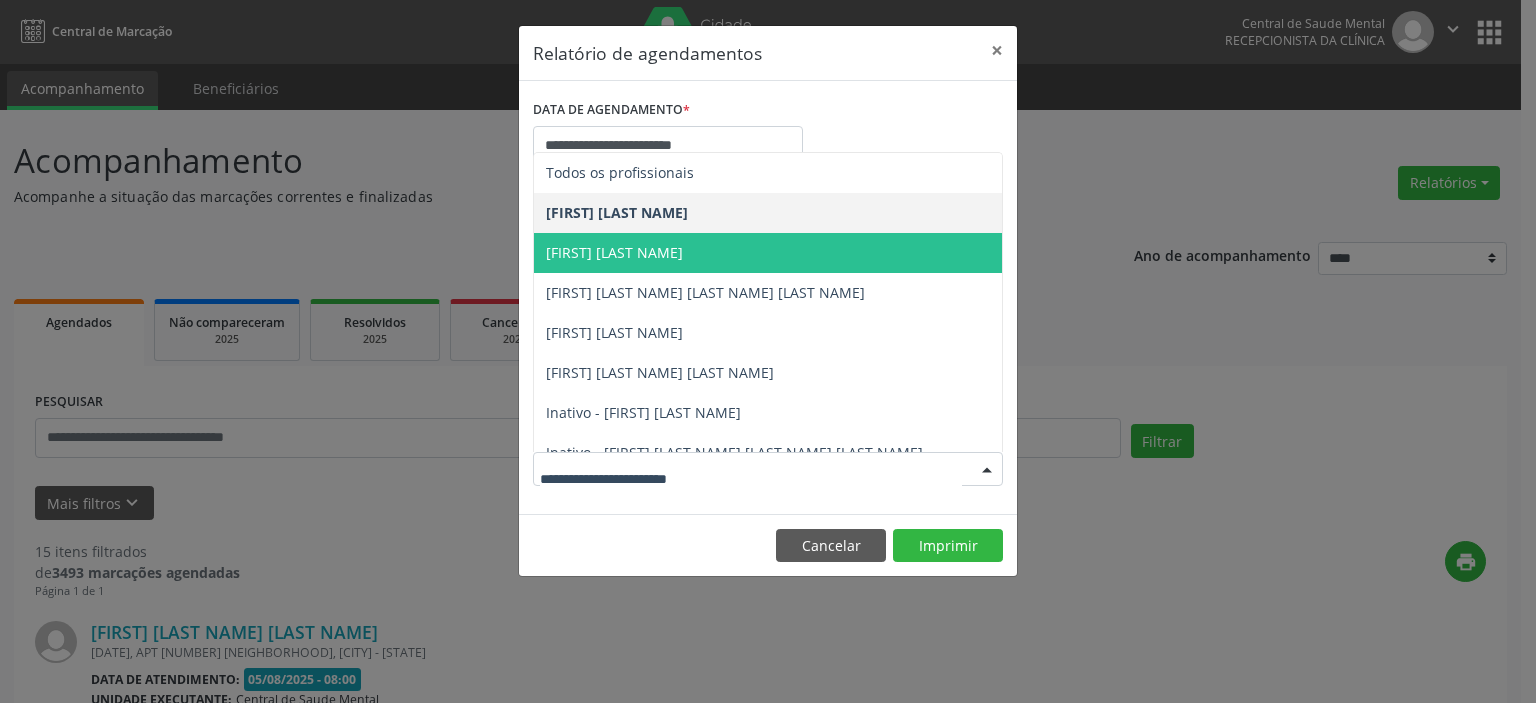 click on "[FIRST] [LAST NAME]" at bounding box center [768, 253] 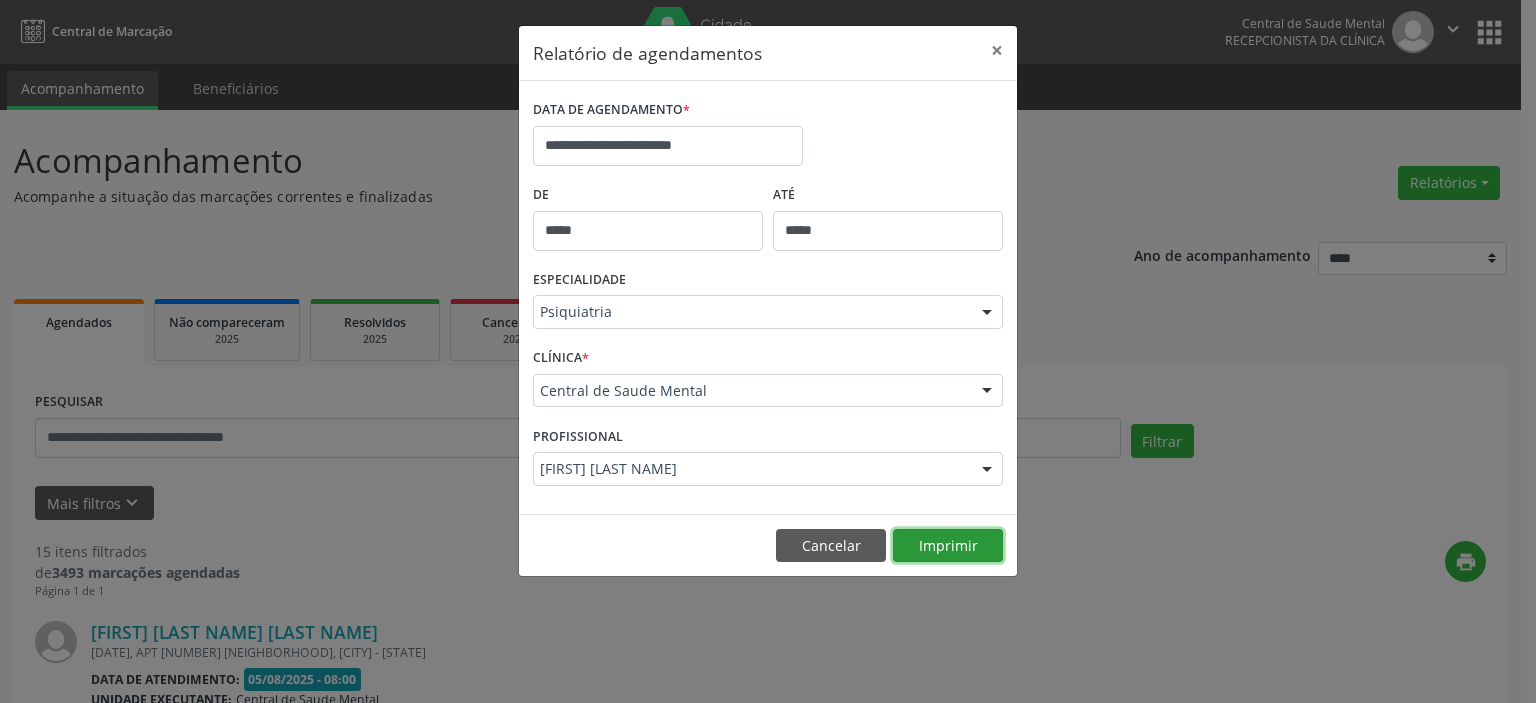 click on "Imprimir" at bounding box center (948, 546) 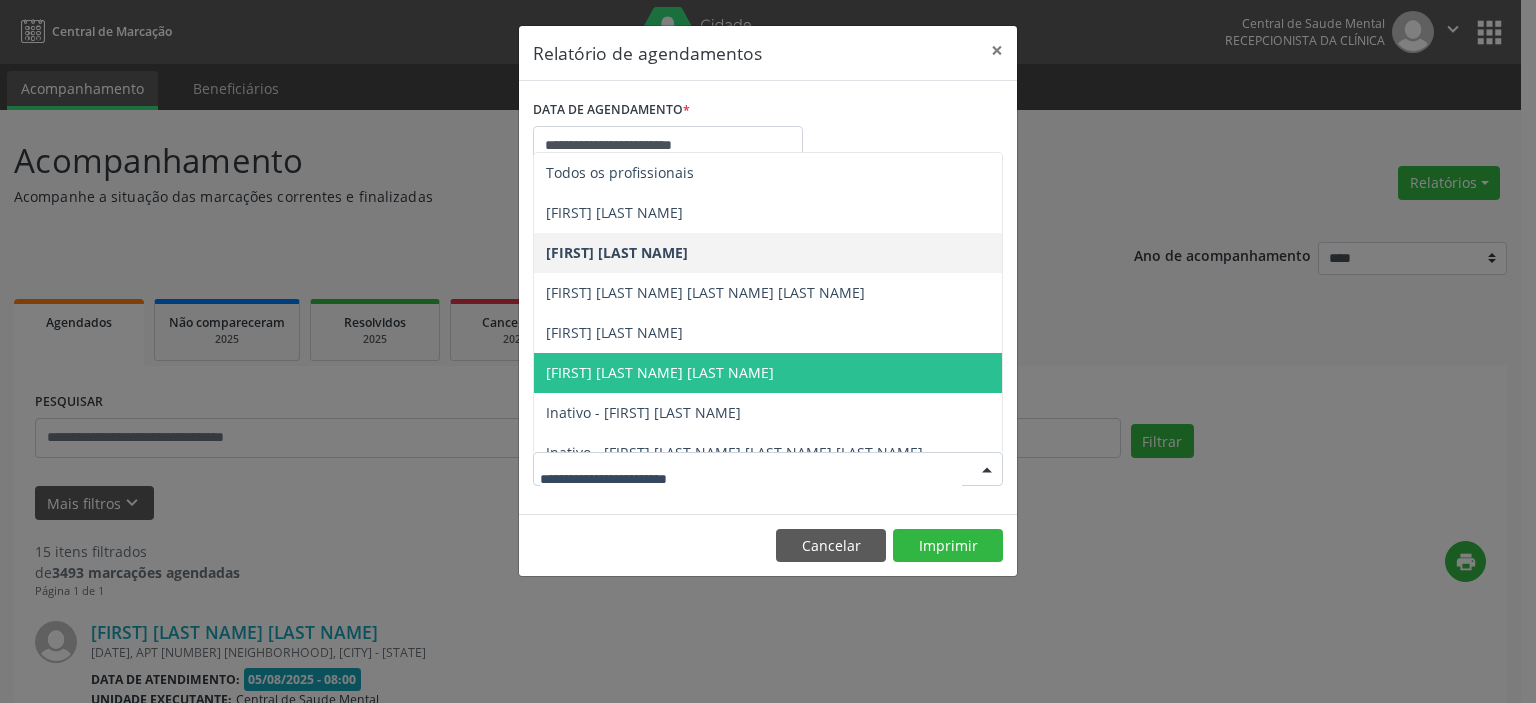 click on "[FIRST] [LAST NAME] [LAST NAME]" at bounding box center [660, 372] 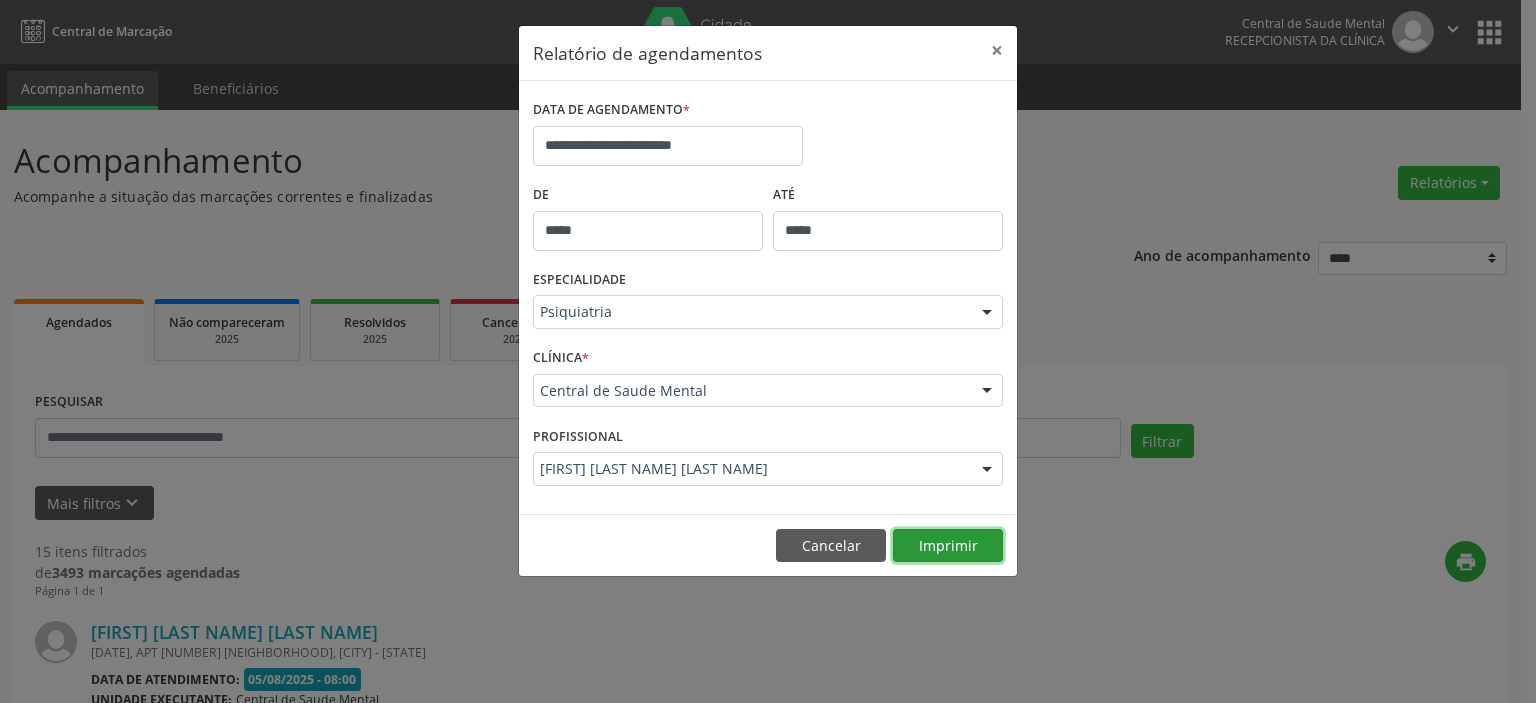 click on "Imprimir" at bounding box center [948, 546] 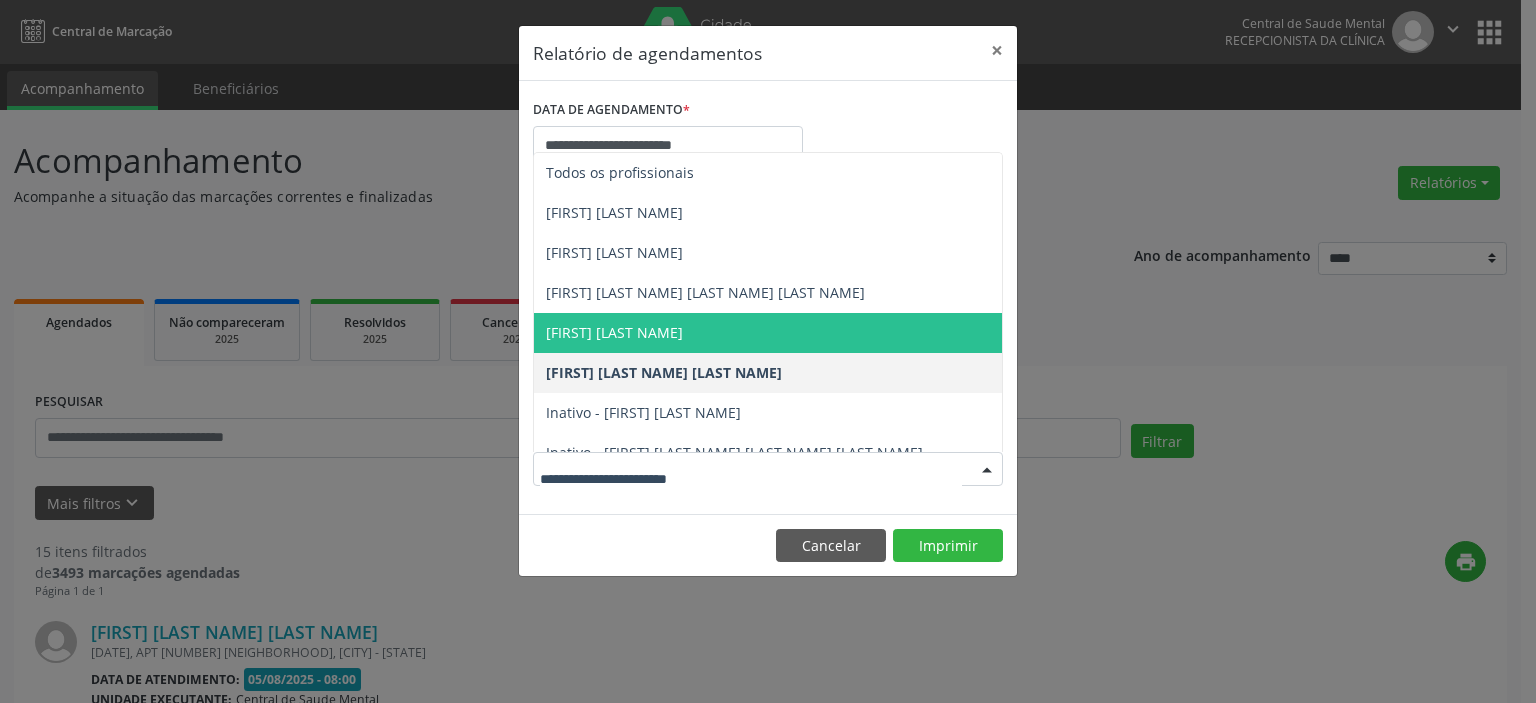 click on "[FIRST] [LAST NAME]" at bounding box center [768, 333] 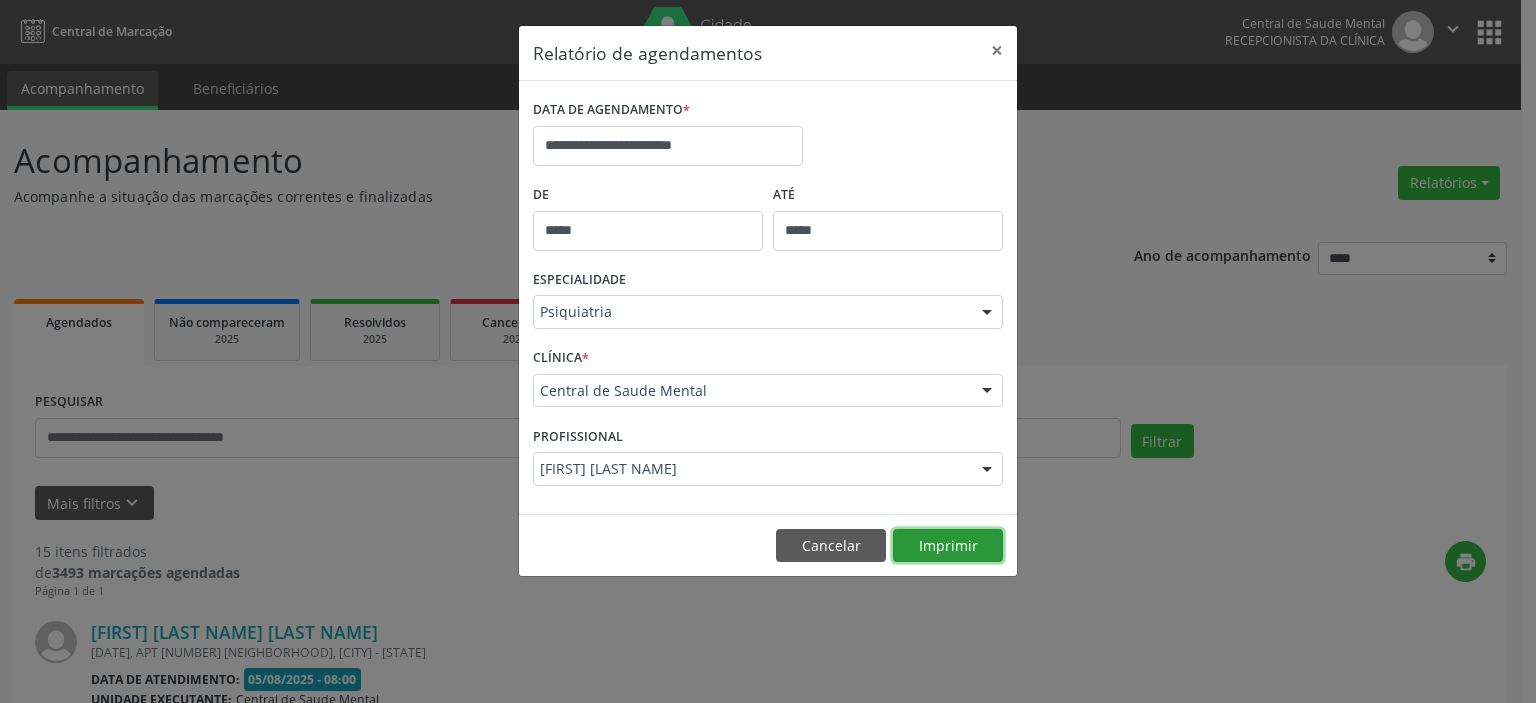 click on "Imprimir" at bounding box center [948, 546] 